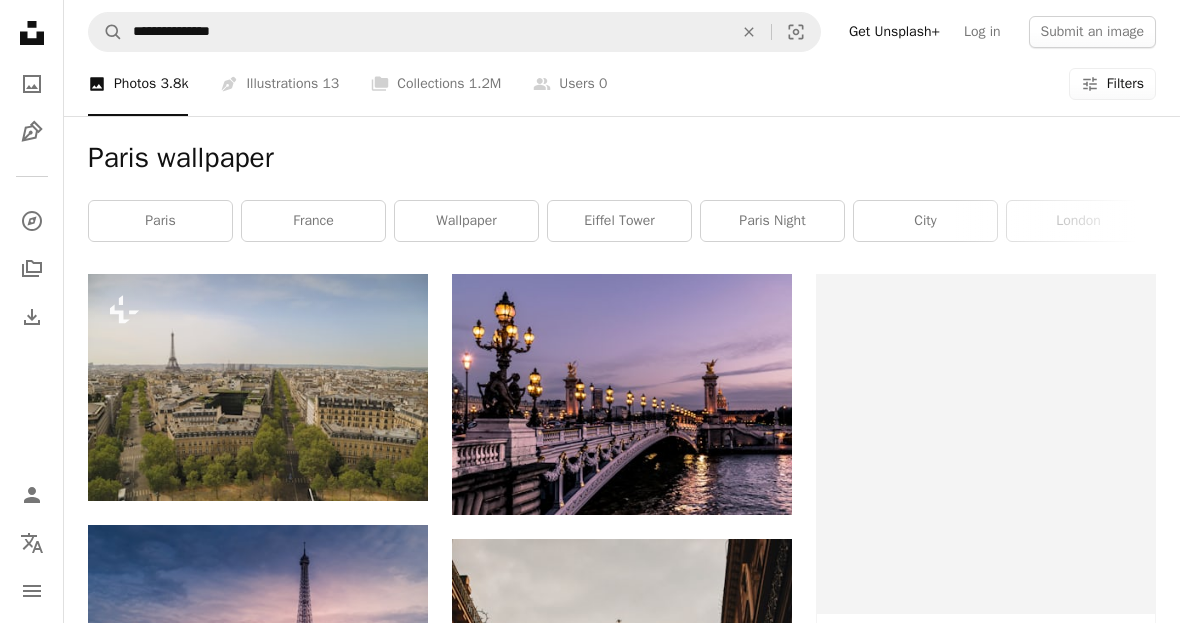 scroll, scrollTop: 1963, scrollLeft: 0, axis: vertical 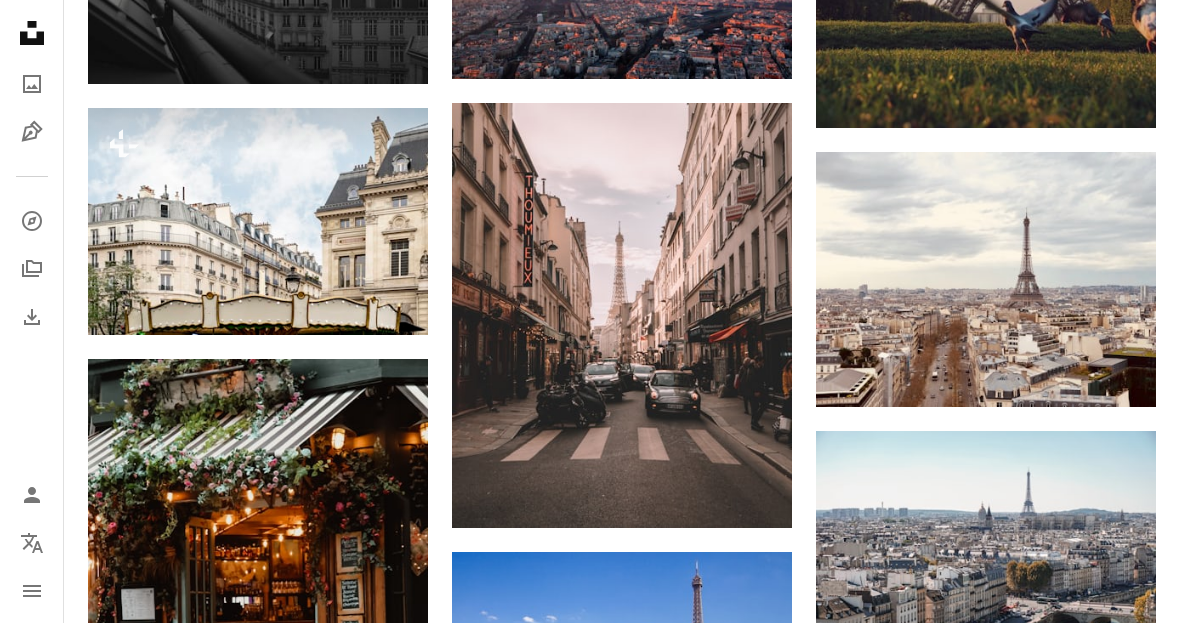 click at bounding box center (258, 221) 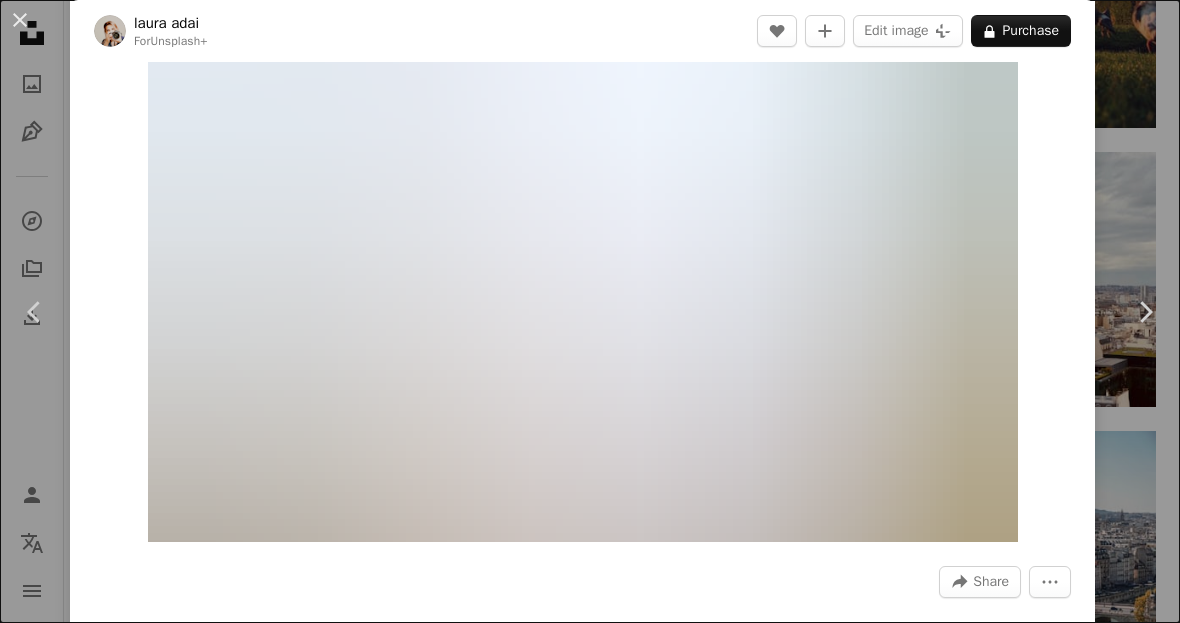 scroll, scrollTop: 127, scrollLeft: 0, axis: vertical 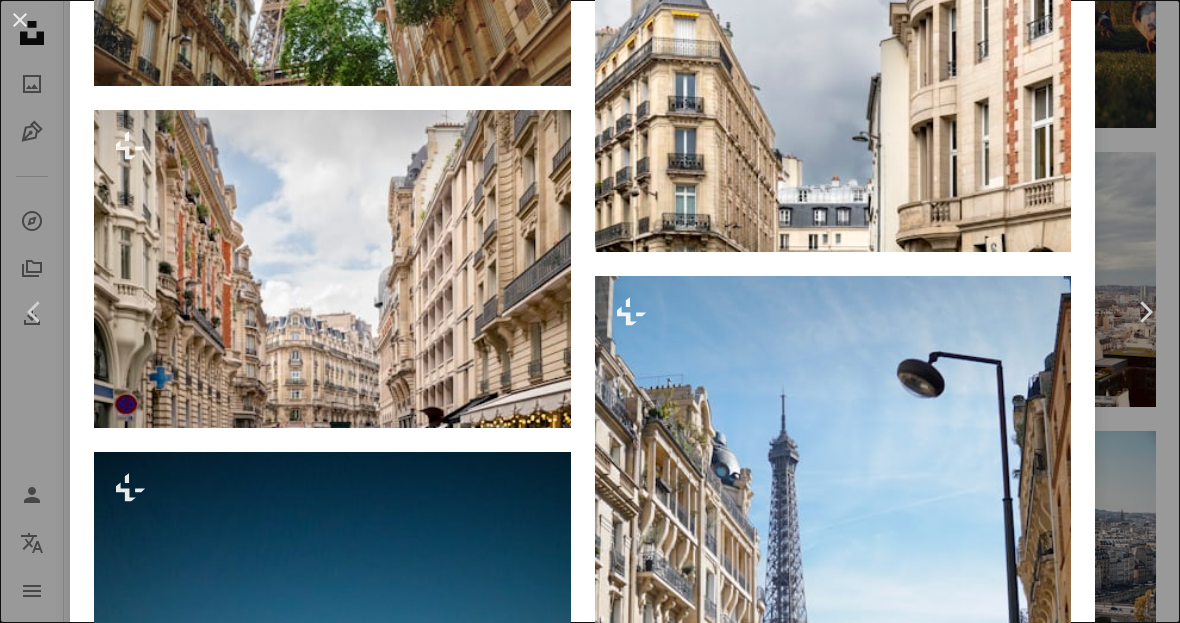 click at bounding box center (332, 269) 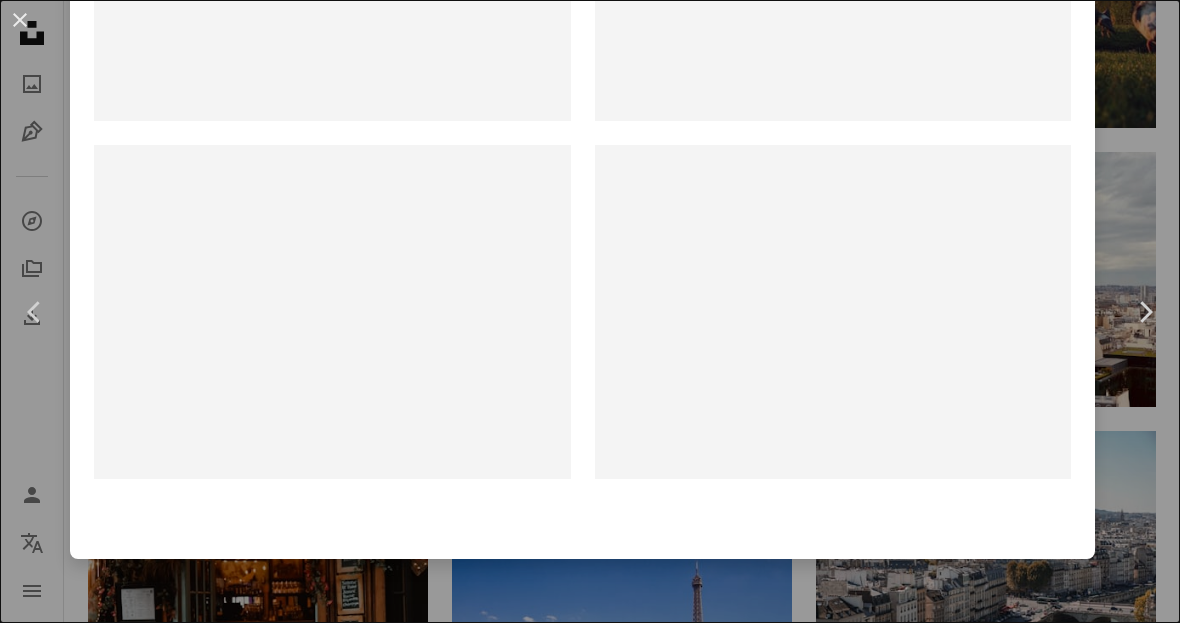 scroll, scrollTop: 0, scrollLeft: 0, axis: both 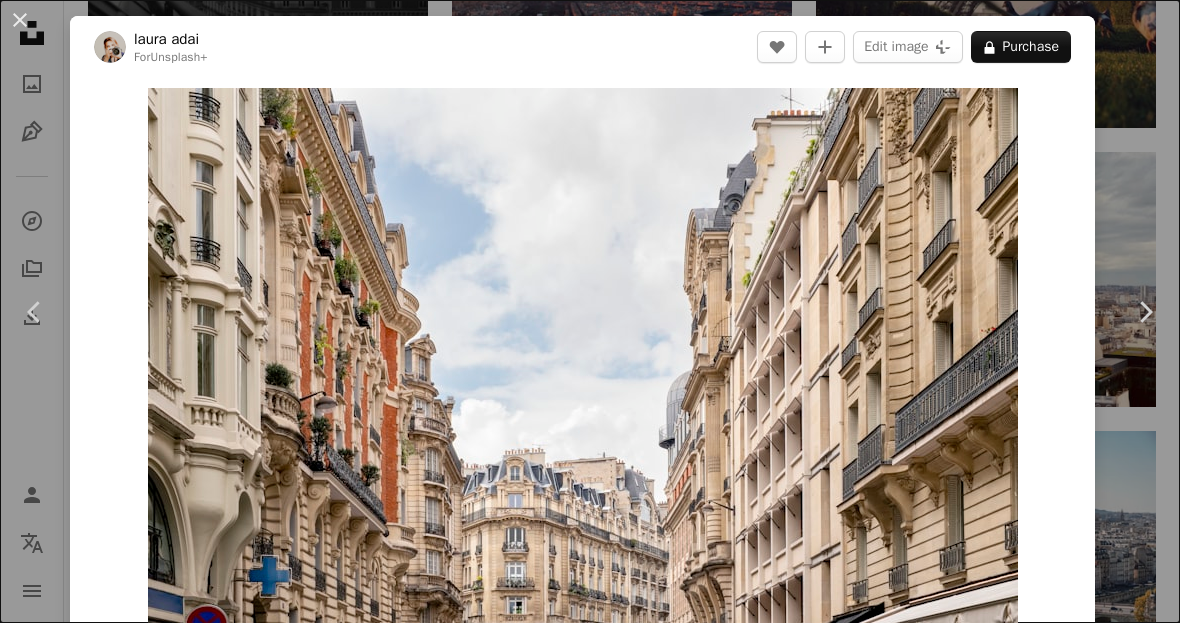 click on "Chevron right" at bounding box center (1145, 312) 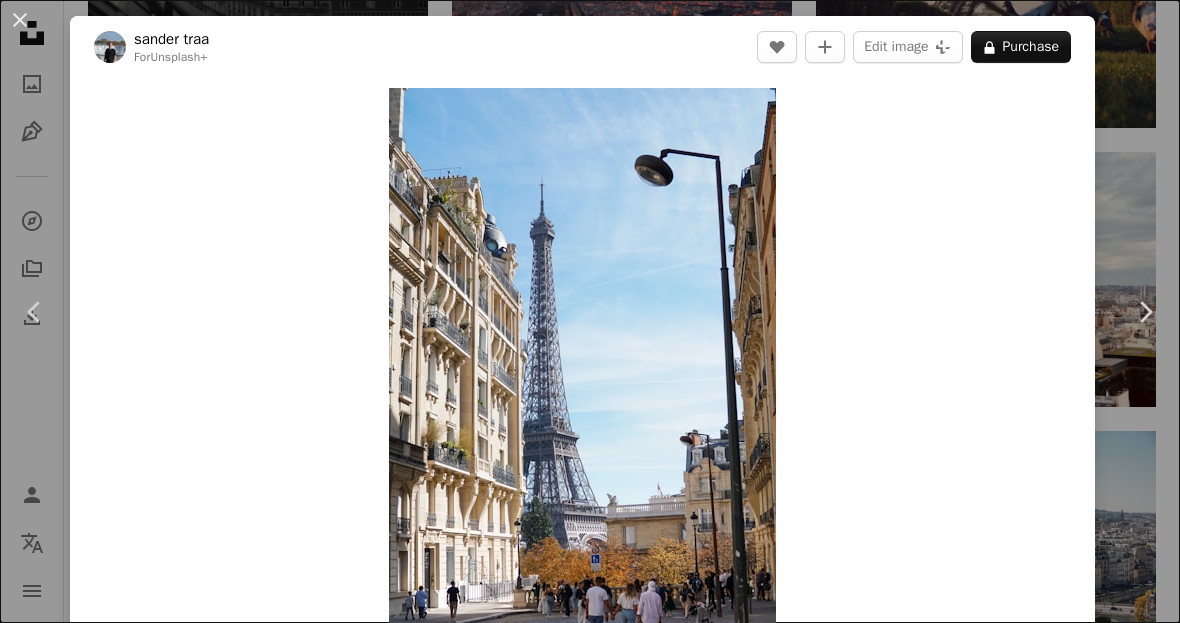 click on "A heart A plus sign Edit image Plus sign for Unsplash+ A lock Purchase Zoom in A forward-right arrow Share More Actions A map marker [CITY], [COUNTRY] Calendar outlined Published on June 12, 2024 Camera SONY, ILCE-6000 Safety Licensed under the Unsplash+ License [CITY] [COUNTRY] [LANDMARK] [LANDMARK] [LANDMARK] [LANDMARK] [LANDMARK] [LANDMARK] Backgrounds From this series Plus sign for Unsplash+ Plus sign for Unsplash+ Plus sign for Unsplash+ Related images Plus sign for Unsplash+ A heart A plus sign [USERNAME] For Unsplash+ A lock Purchase Plus sign for Unsplash+ A heart A plus sign [USERNAME] For Unsplash+ A lock Purchase Plus sign for Unsplash+ A heart A plus sign Getty Images For Unsplash+ A lock Purchase Plus sign for Unsplash+ A heart A plus sign Getty Images For Unsplash+ A lock Purchase Plus sign for Unsplash+ A heart A plus sign Getty Images For Unsplash+ A lock Purchase Plus sign for Unsplash+ A heart" at bounding box center (590, 311) 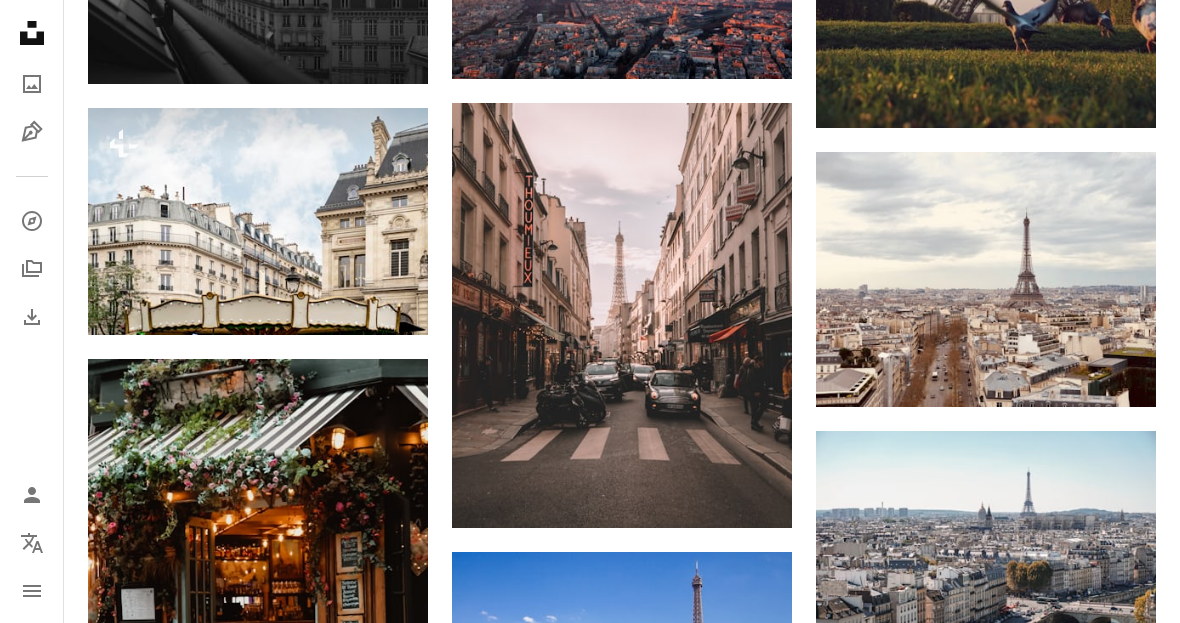 click at bounding box center (986, 279) 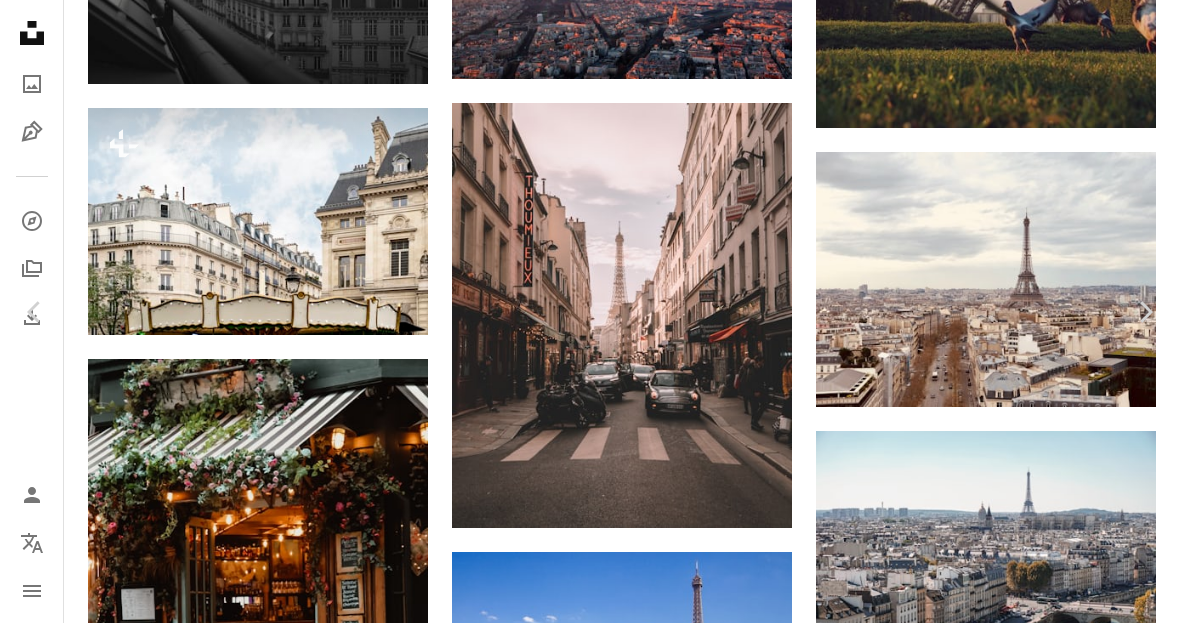click on "Download free" at bounding box center (981, 4579) 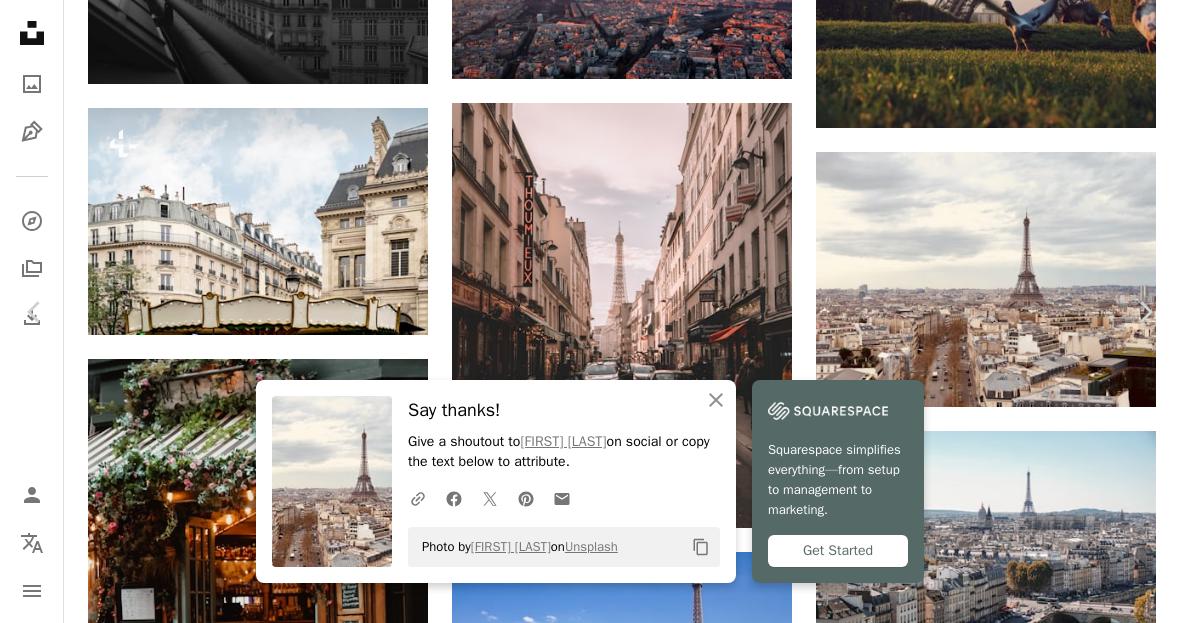 click on "An X shape" 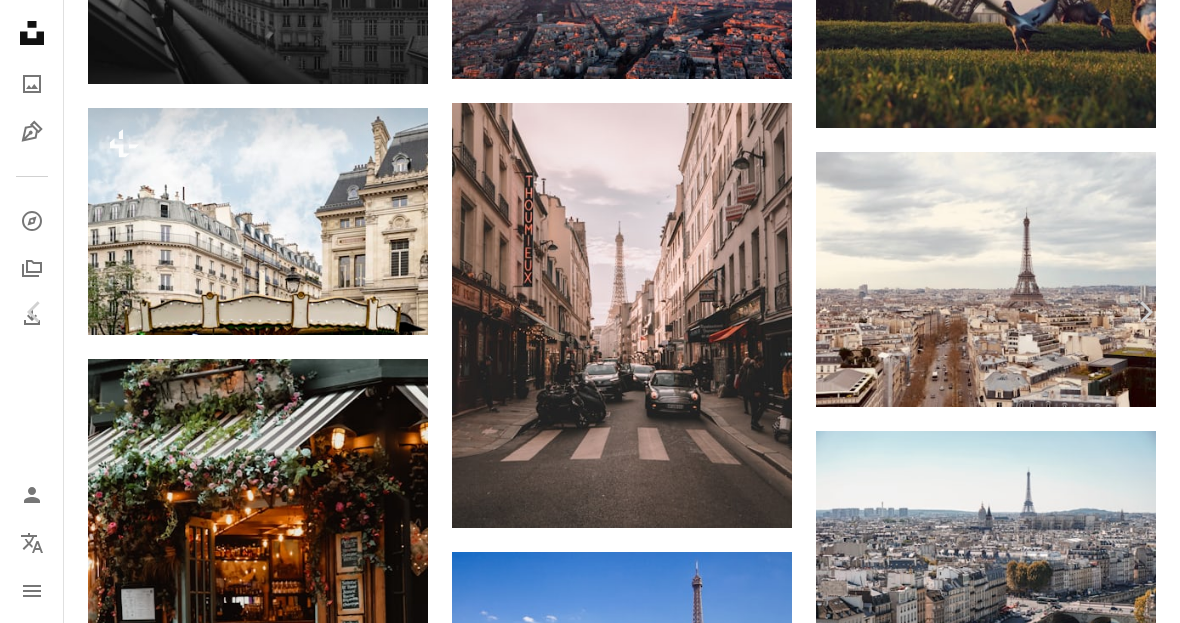 click on "Download free" at bounding box center (981, 4579) 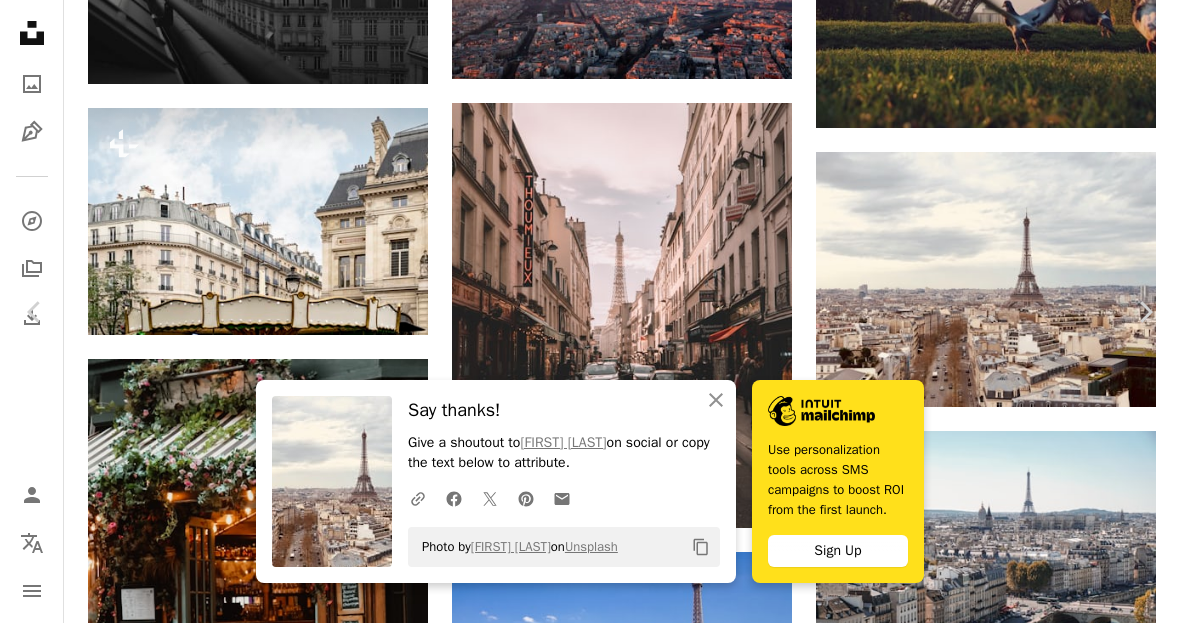 click 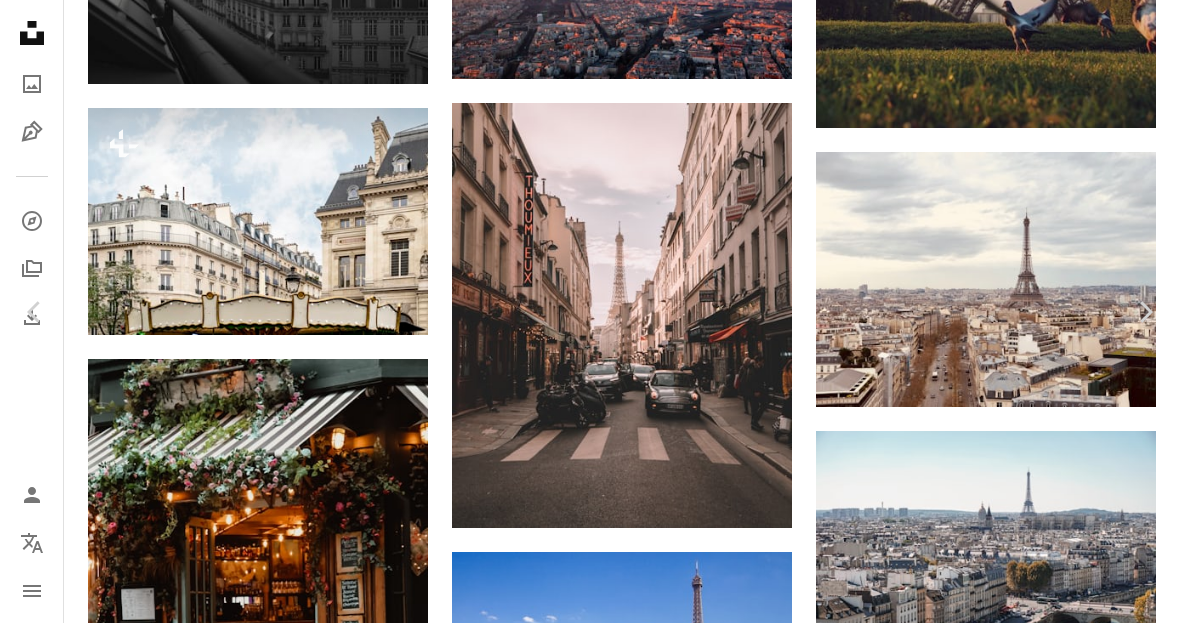 scroll, scrollTop: 3313, scrollLeft: 0, axis: vertical 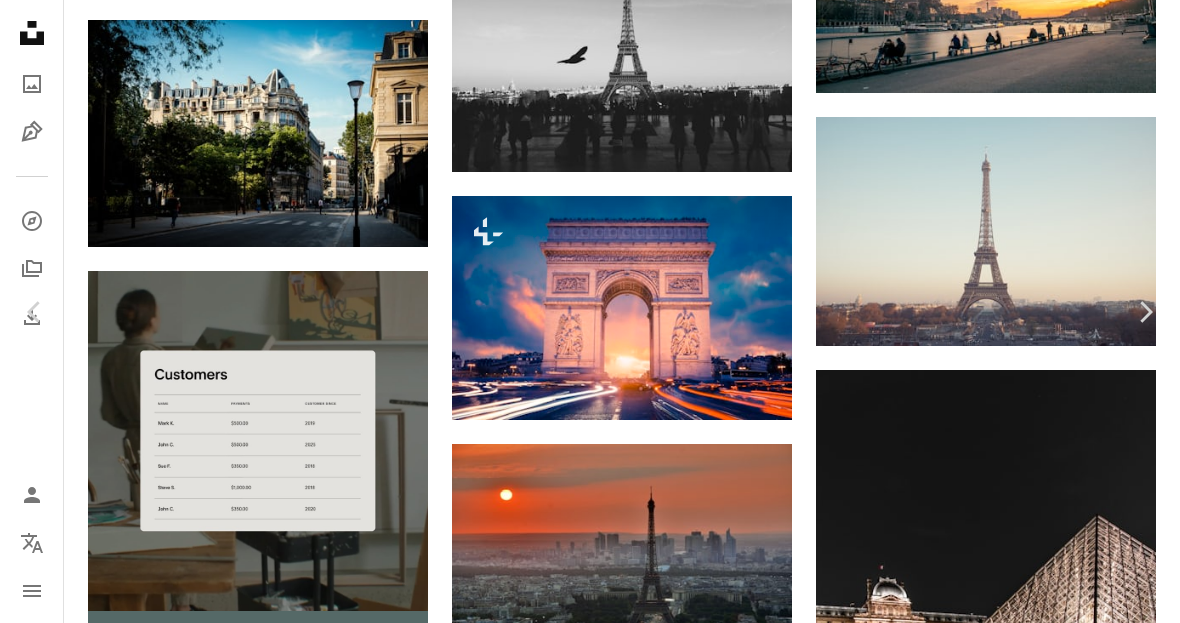 click on "Chevron down" 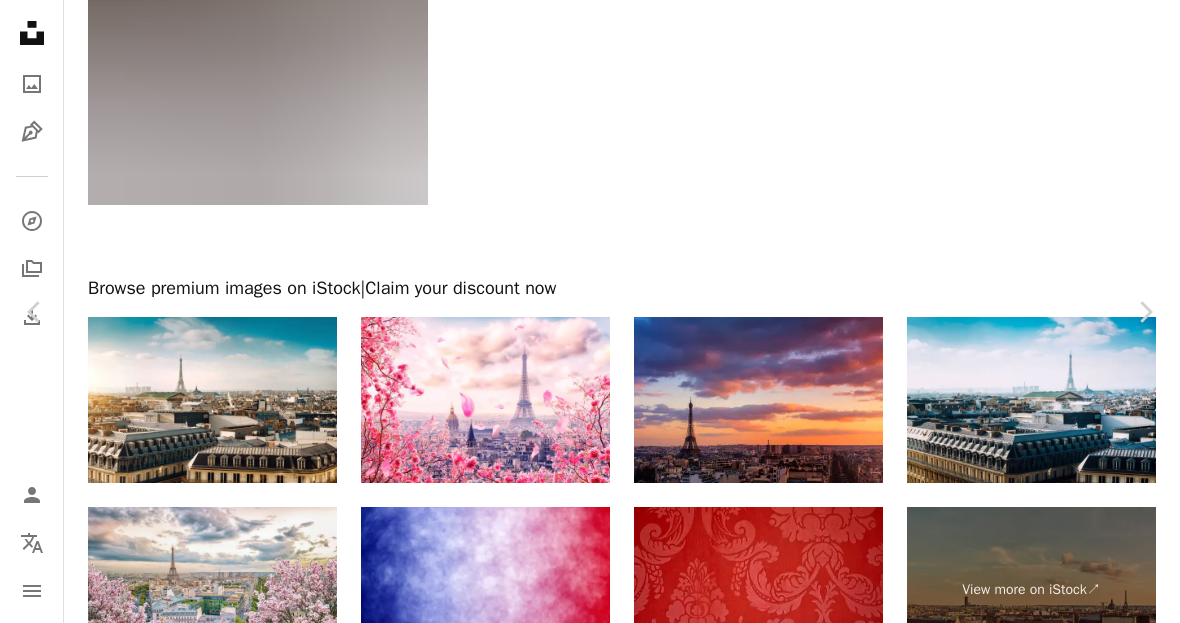 scroll, scrollTop: 11891, scrollLeft: 0, axis: vertical 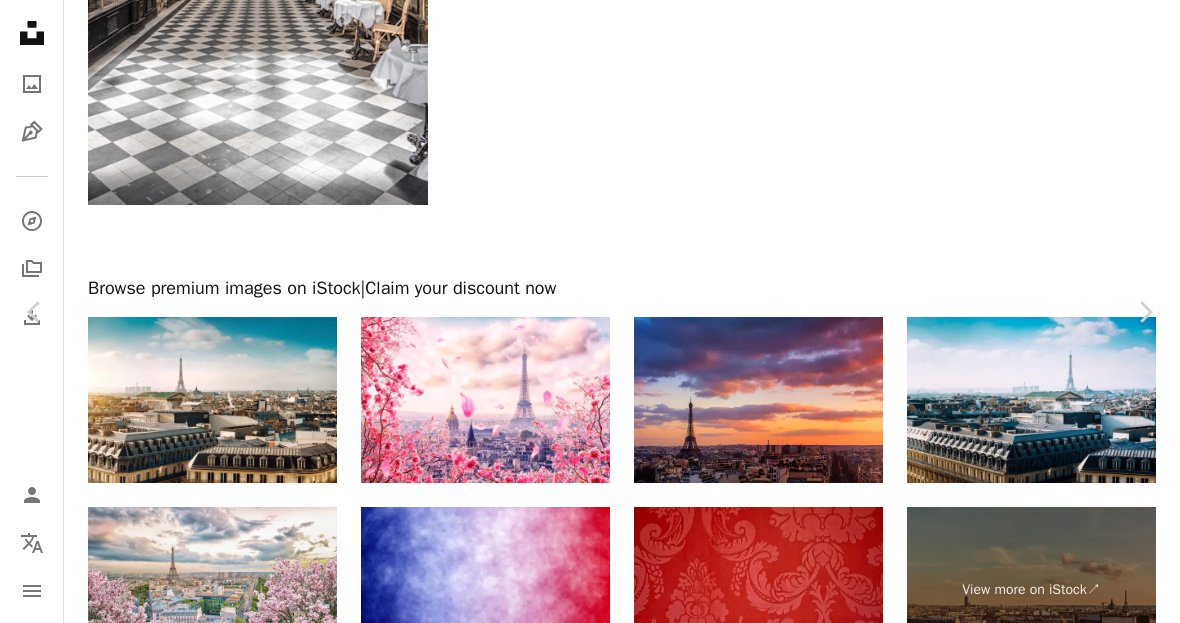 click on "Chevron right" at bounding box center (1145, 312) 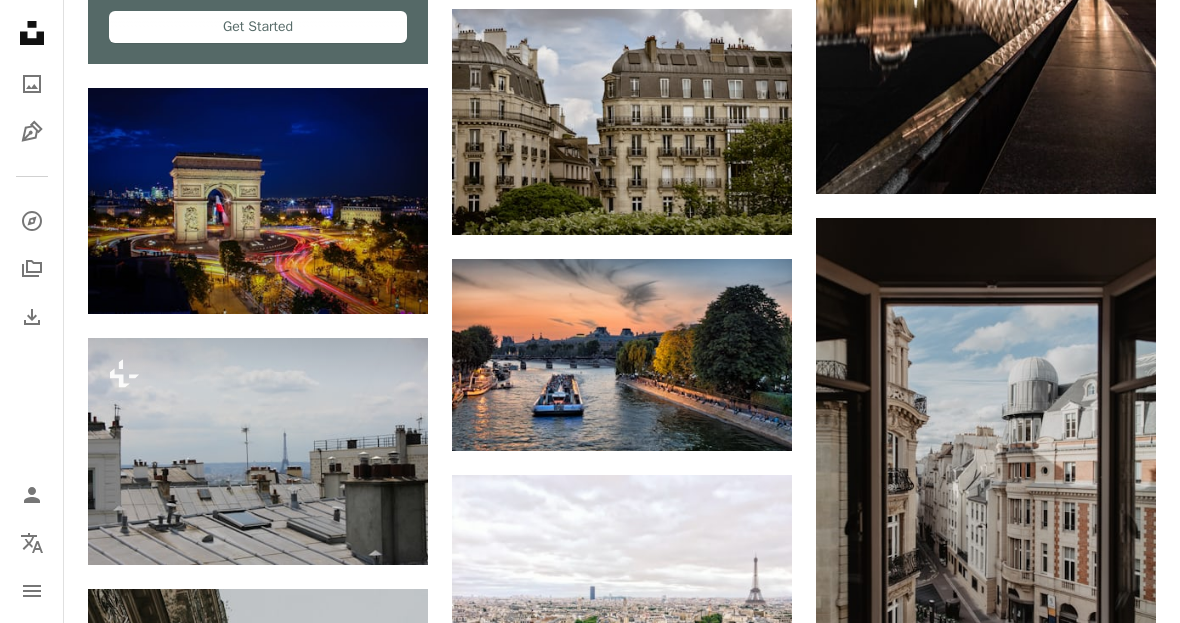 scroll, scrollTop: 3999, scrollLeft: 0, axis: vertical 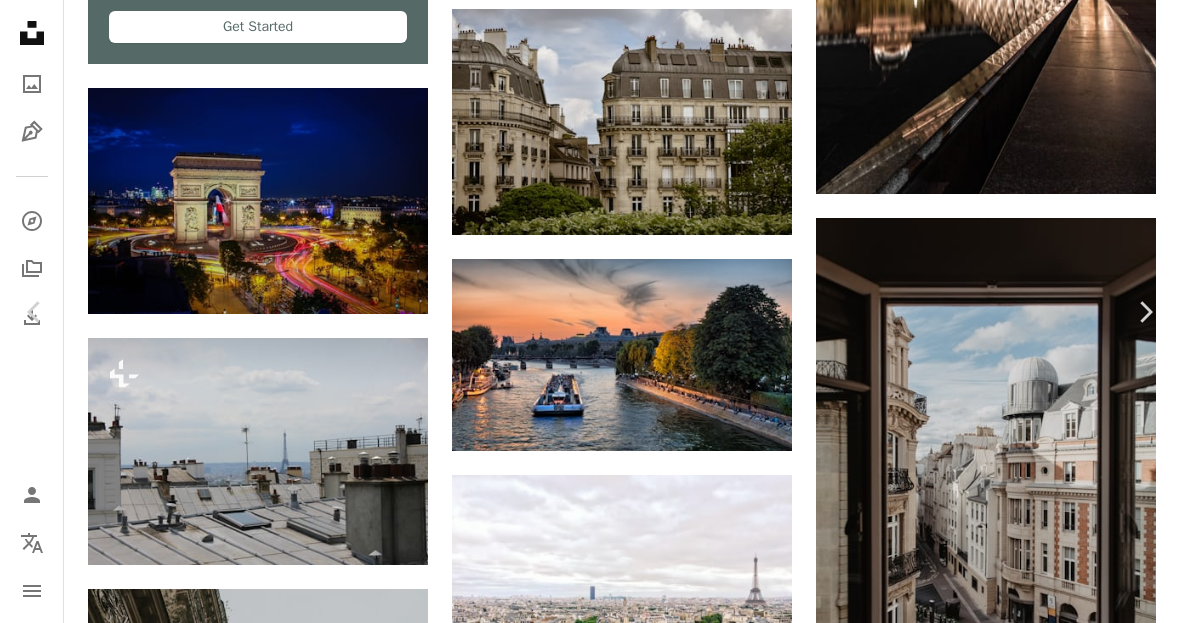 click on "Chevron right" at bounding box center (1145, 312) 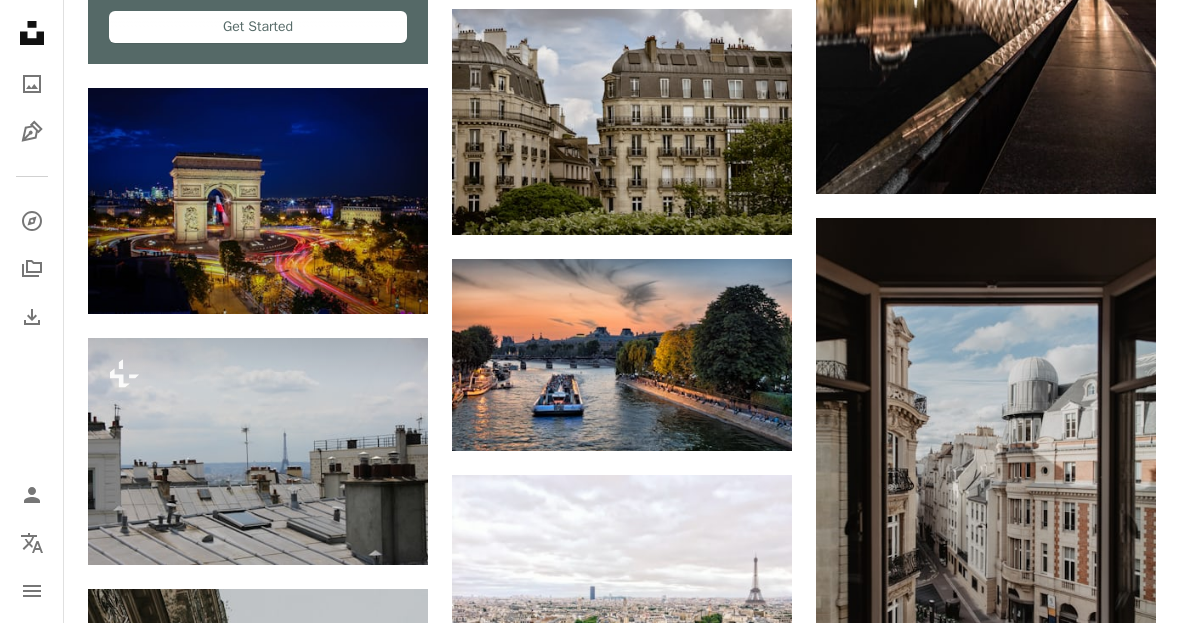 click on "Plus sign for Unsplash+ A heart A plus sign Alesia Kazantceva For Unsplash+ A lock Purchase A heart A plus sign Chris Karidis Available for hire A checkmark inside of a circle Arrow pointing down A heart A plus sign Anthony DELANOIX Available for hire A checkmark inside of a circle Arrow pointing down A heart A plus sign JOHN TOWNER Available for hire A checkmark inside of a circle Arrow pointing down Plus sign for Unsplash+ A heart A plus sign Michael T For Unsplash+ A lock Purchase Plus sign for Unsplash+ A heart A plus sign laura adai For Unsplash+ A lock Purchase A heart A plus sign Celine Ylmz Available for hire A checkmark inside of a circle Arrow pointing down A heart A plus sign JOHN TOWNER Available for hire A checkmark inside of a circle Arrow pointing down Plus sign for Unsplash+ A heart A plus sign Nick Da Fonseca For Unsplash+ A lock Purchase A heart A plus sign Matthieu Oger Arrow pointing down Squarespace: get customers and grow Get Started A heart A plus sign Florian Wehde A heart" at bounding box center [622, 177] 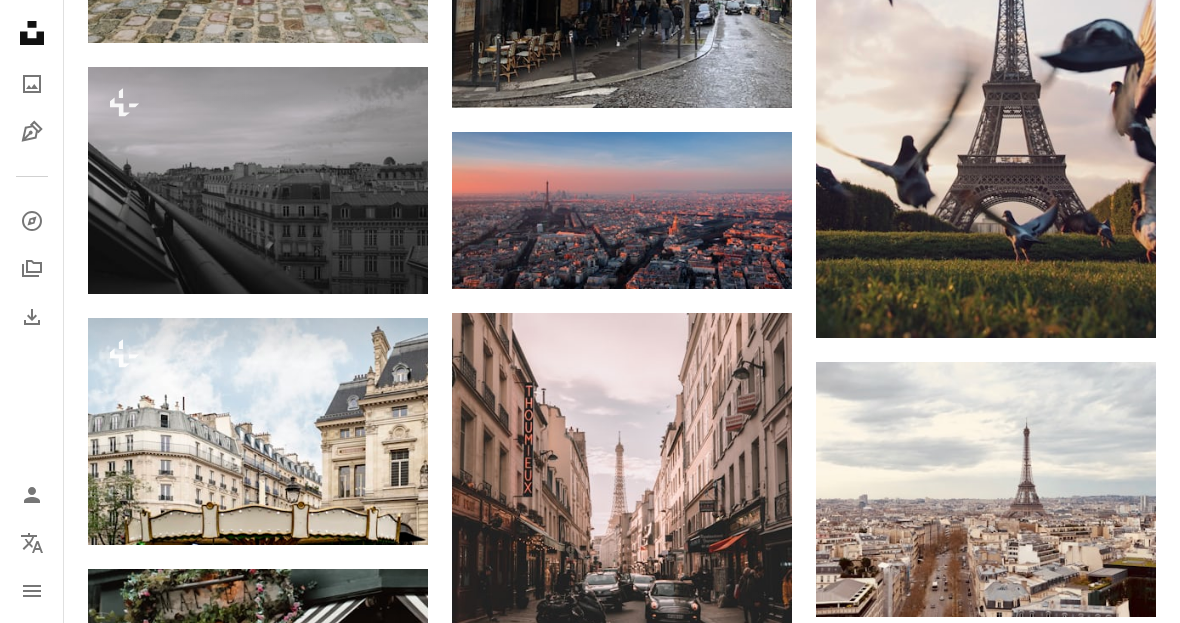 scroll, scrollTop: 1749, scrollLeft: 0, axis: vertical 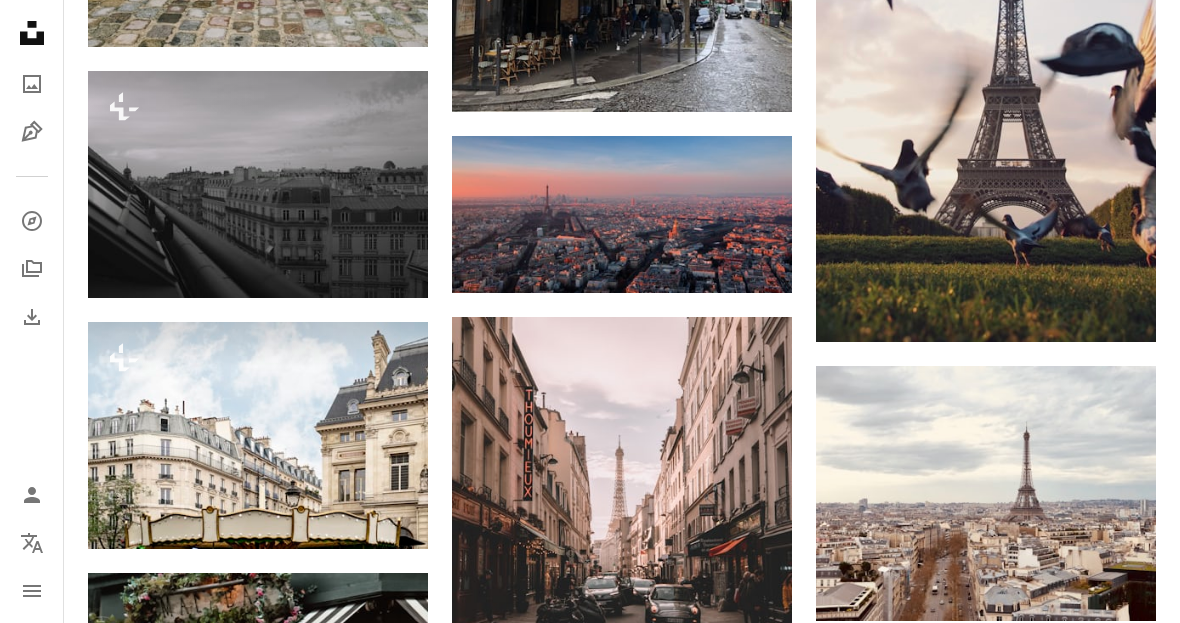 click at bounding box center [258, 435] 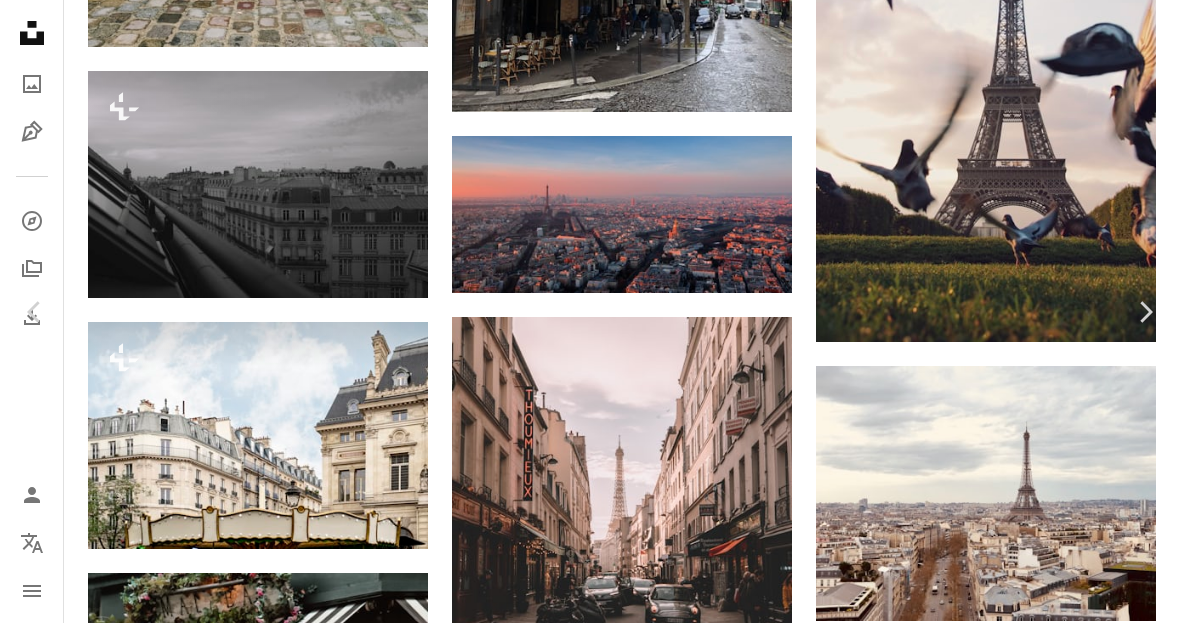 scroll, scrollTop: 3009, scrollLeft: 0, axis: vertical 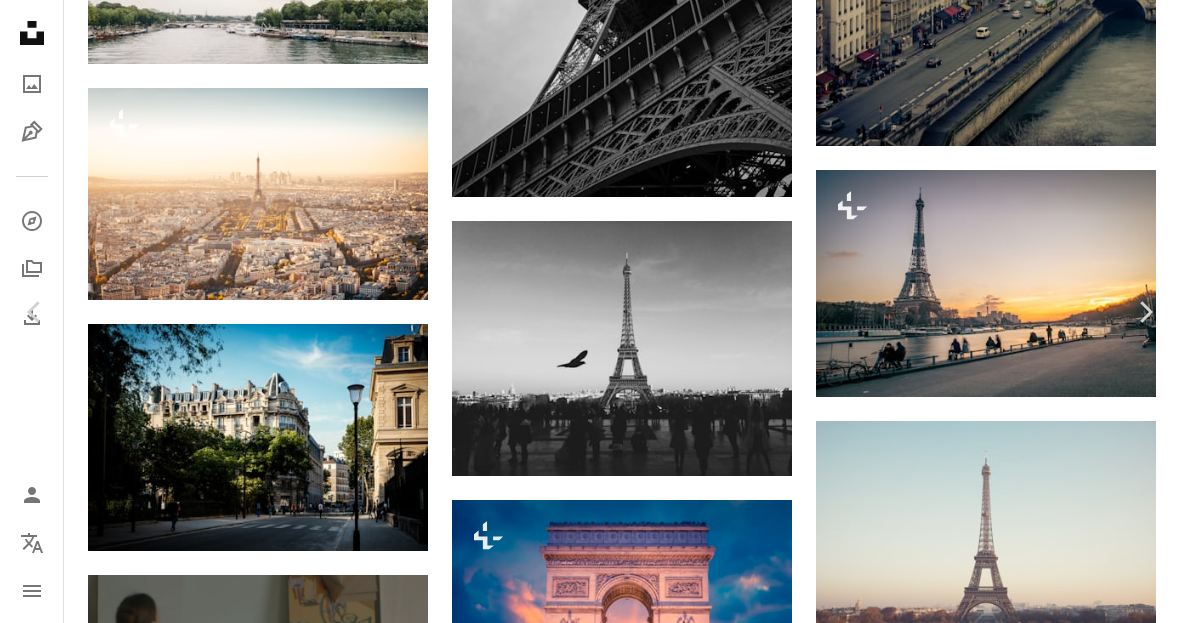 click at bounding box center (332, 6069) 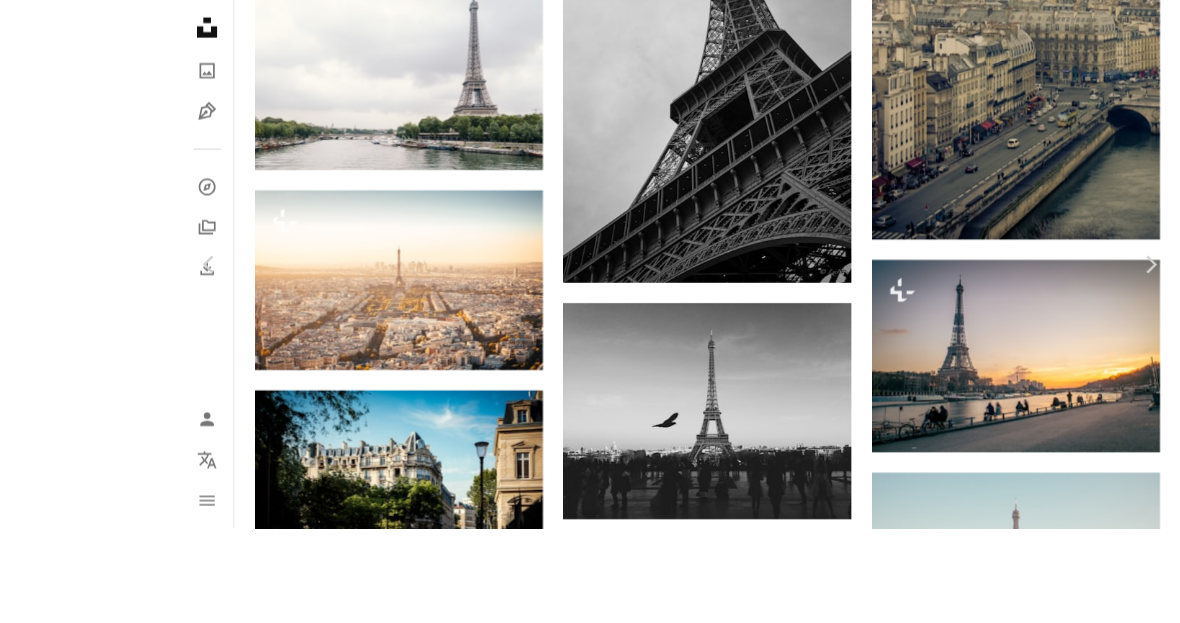 scroll, scrollTop: 3012, scrollLeft: 0, axis: vertical 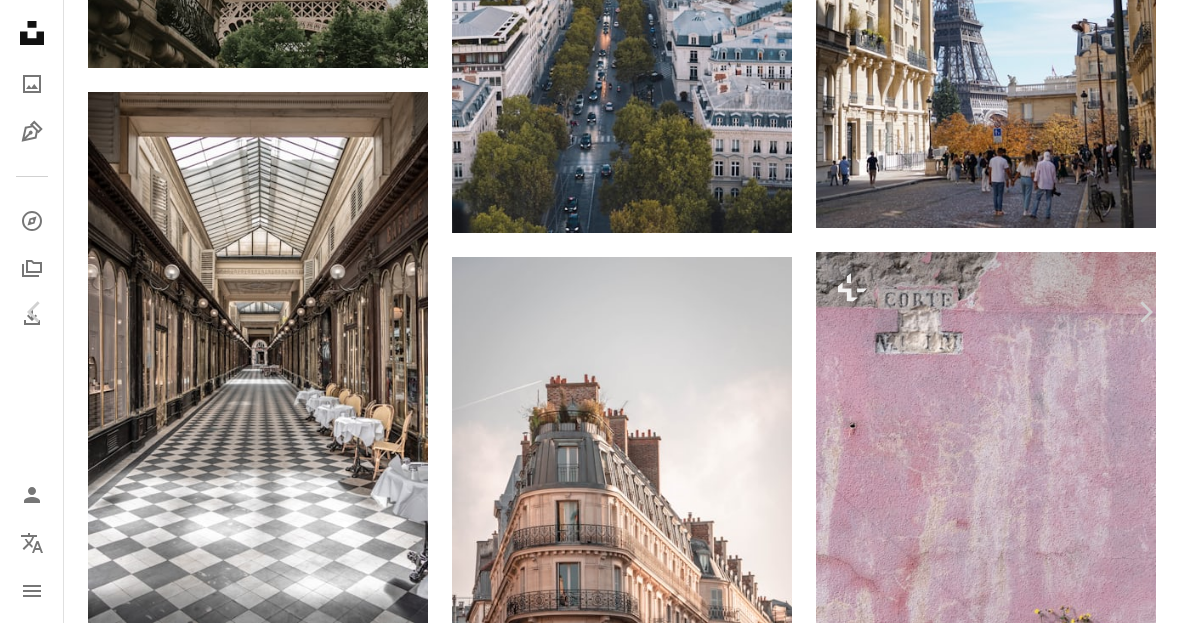 click on "An X shape Chevron left Chevron right Alesia Kazantceva For Unsplash+ A heart A plus sign Edit image Plus sign for Unsplash+ A lock Purchase Zoom in A forward-right arrow Share More Actions A map marker Paris, [COUNTRY] Calendar outlined Published on October 24, 2022 Safety Licensed under the Unsplash+ License architecture paris france eiffel tower cityscape wallpapers backgrounds outdoors skyline popular paris france eiffel european cities paris city paris skyline tour eiffel Creative Commons images From this series Plus sign for Unsplash+ Plus sign for Unsplash+ Plus sign for Unsplash+ Related images Plus sign for Unsplash+ A heart A plus sign Getty Images For Unsplash+ A lock Purchase Plus sign for Unsplash+ A heart A plus sign Getty Images For Unsplash+ A lock Purchase Plus sign for Unsplash+ A heart A plus sign Getty Images For Unsplash+ A lock Purchase Plus sign for Unsplash+ A heart A plus sign Marc Serota For Unsplash+ A lock Purchase Plus sign for Unsplash+ A heart A plus sign For" at bounding box center [590, 4203] 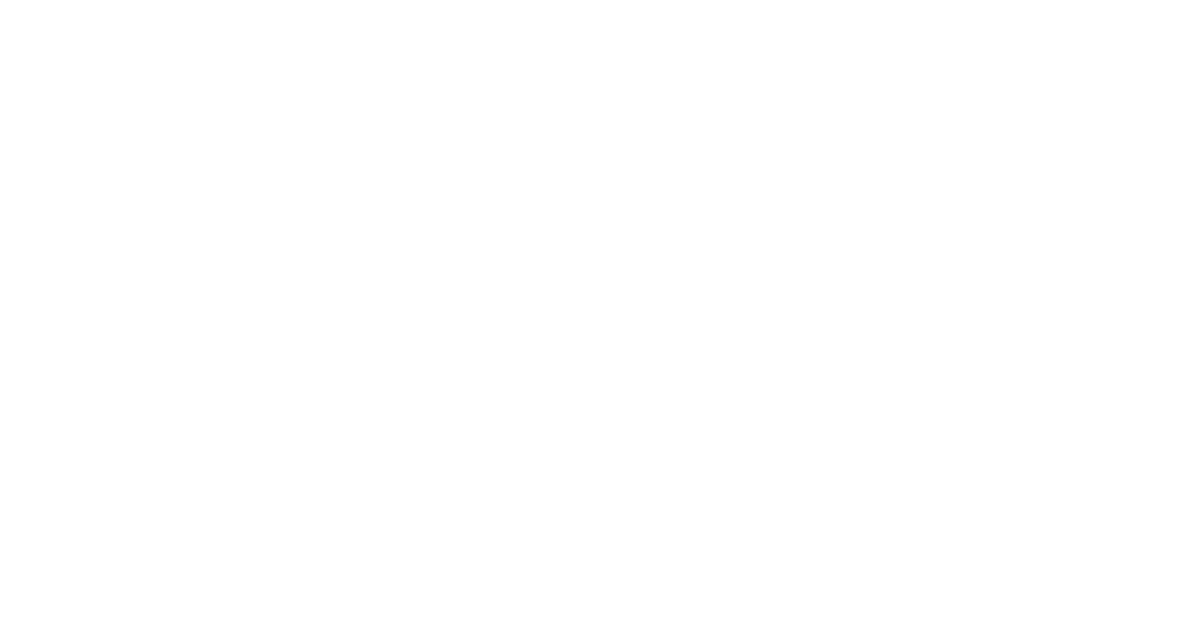click on "Plus sign for Unsplash+ A heart A plus sign Alesia Kazantceva For Unsplash+ A lock Purchase A heart A plus sign Chris Karidis Available for hire A checkmark inside of a circle Arrow pointing down A heart A plus sign Anthony DELANOIX Available for hire A checkmark inside of a circle Arrow pointing down A heart A plus sign JOHN TOWNER Available for hire A checkmark inside of a circle Arrow pointing down Plus sign for Unsplash+ A heart A plus sign Michael T For Unsplash+ A lock Purchase Plus sign for Unsplash+ A heart A plus sign laura adai For Unsplash+ A lock Purchase A heart A plus sign Celine Ylmz Available for hire A checkmark inside of a circle Arrow pointing down A heart A plus sign JOHN TOWNER Available for hire A checkmark inside of a circle Arrow pointing down Plus sign for Unsplash+ A heart A plus sign Nick Da Fonseca For Unsplash+ A lock Purchase A heart A plus sign Matthieu Oger Arrow pointing down Squarespace: get customers and grow Get Started A heart A plus sign Florian Wehde A heart" at bounding box center [622, -854] 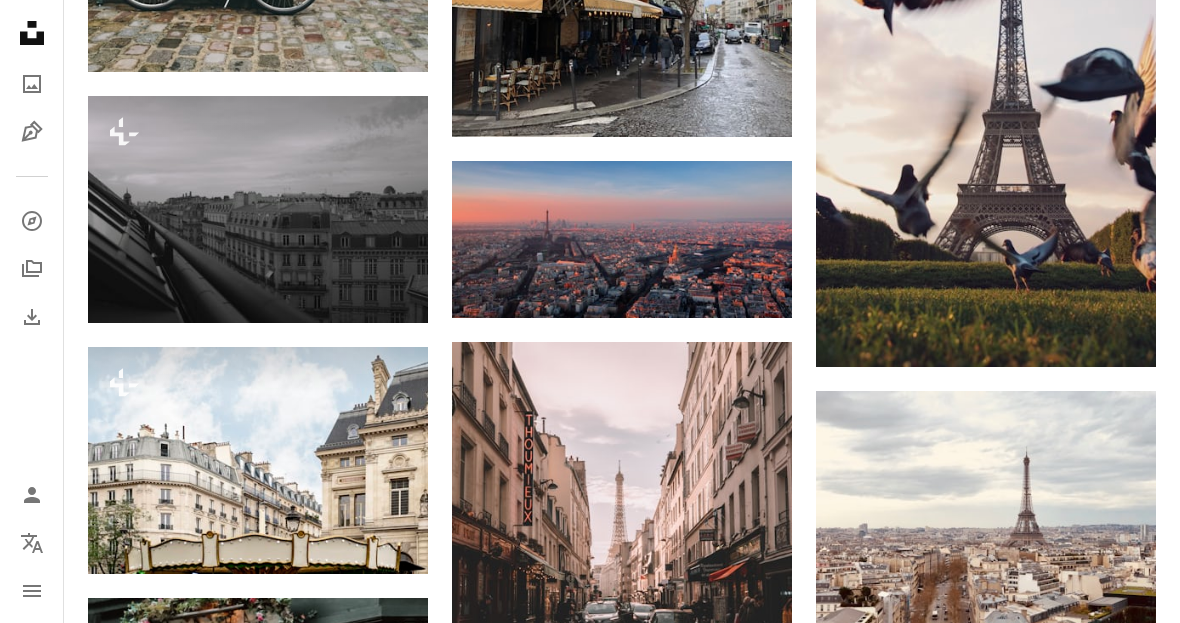 scroll, scrollTop: 1721, scrollLeft: 0, axis: vertical 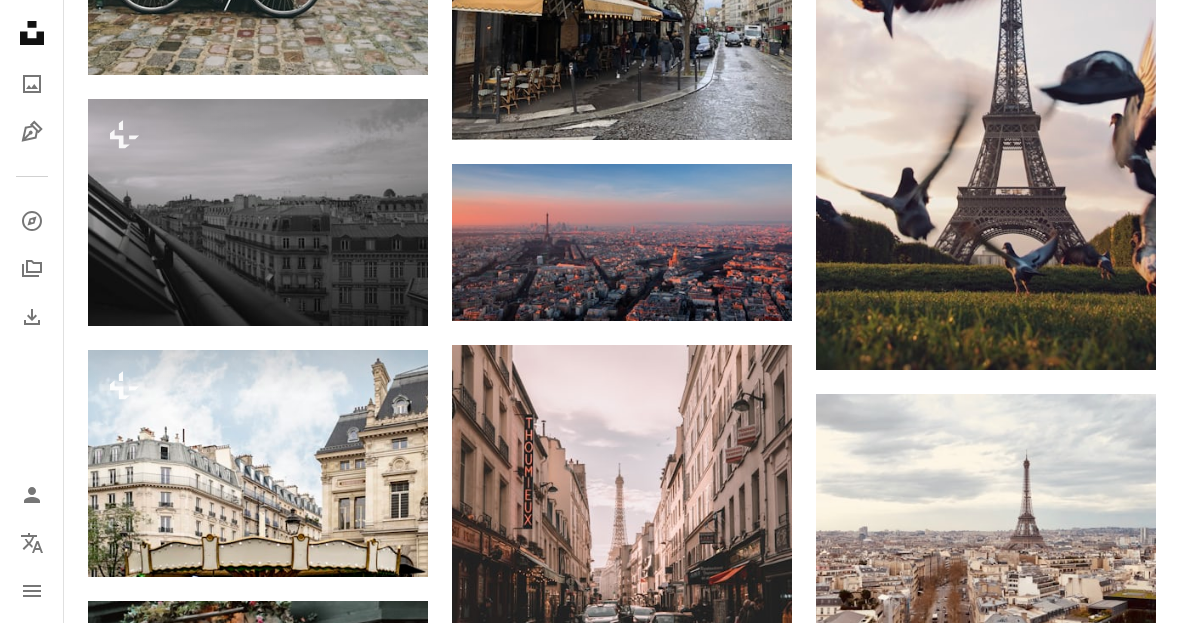 click at bounding box center [258, 463] 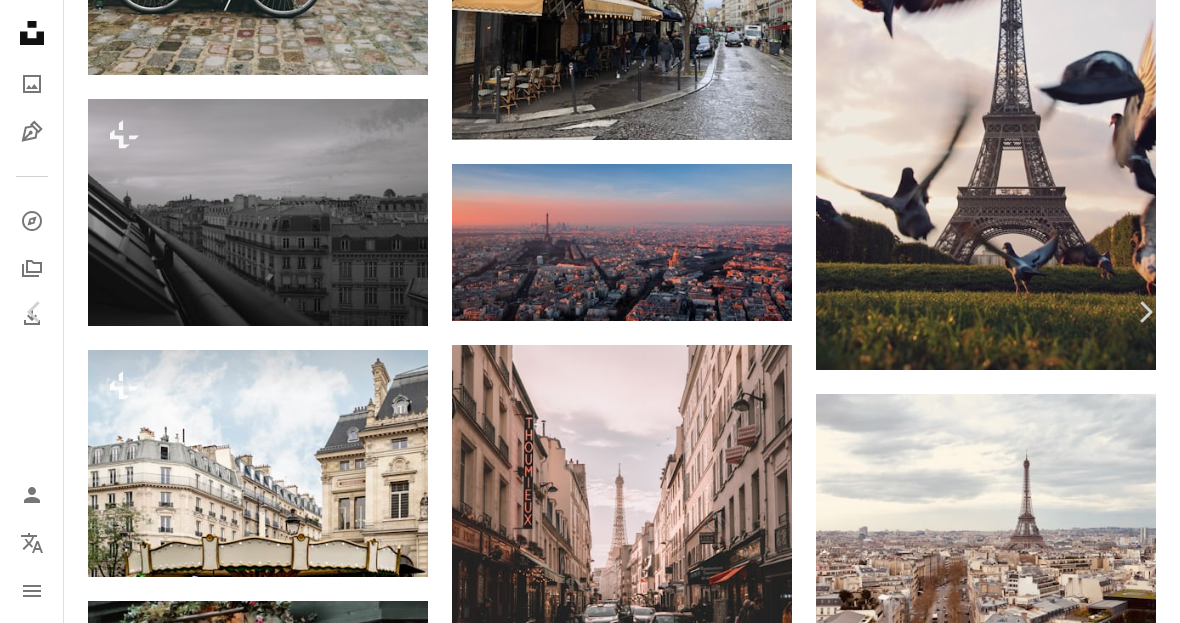 scroll, scrollTop: 3645, scrollLeft: 0, axis: vertical 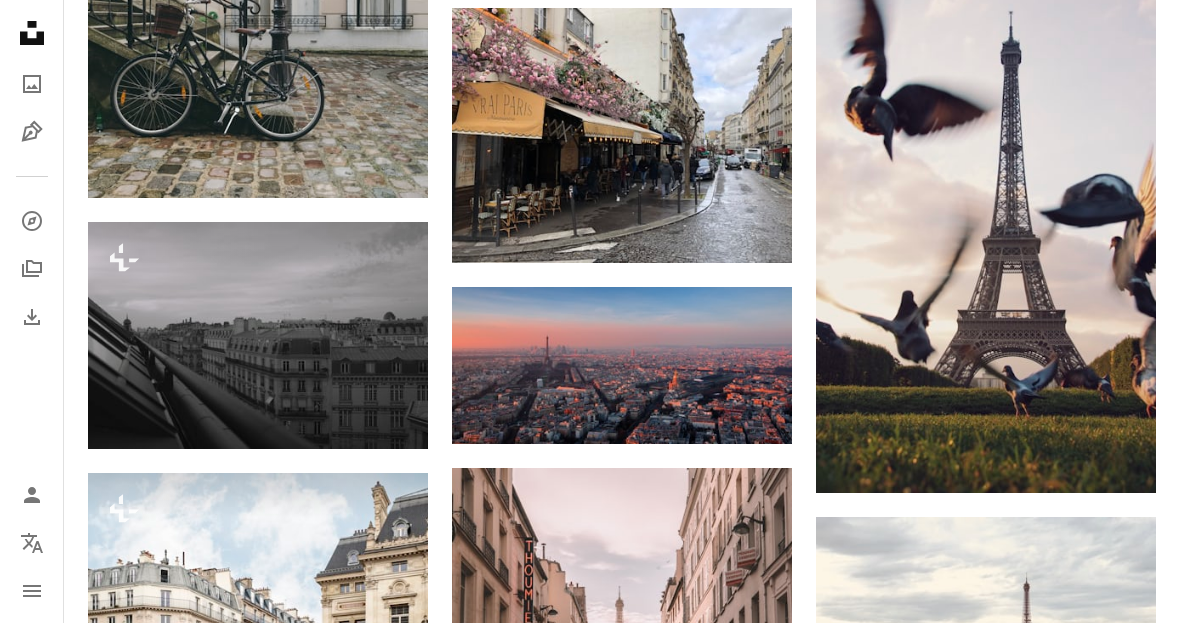 click at bounding box center (258, 586) 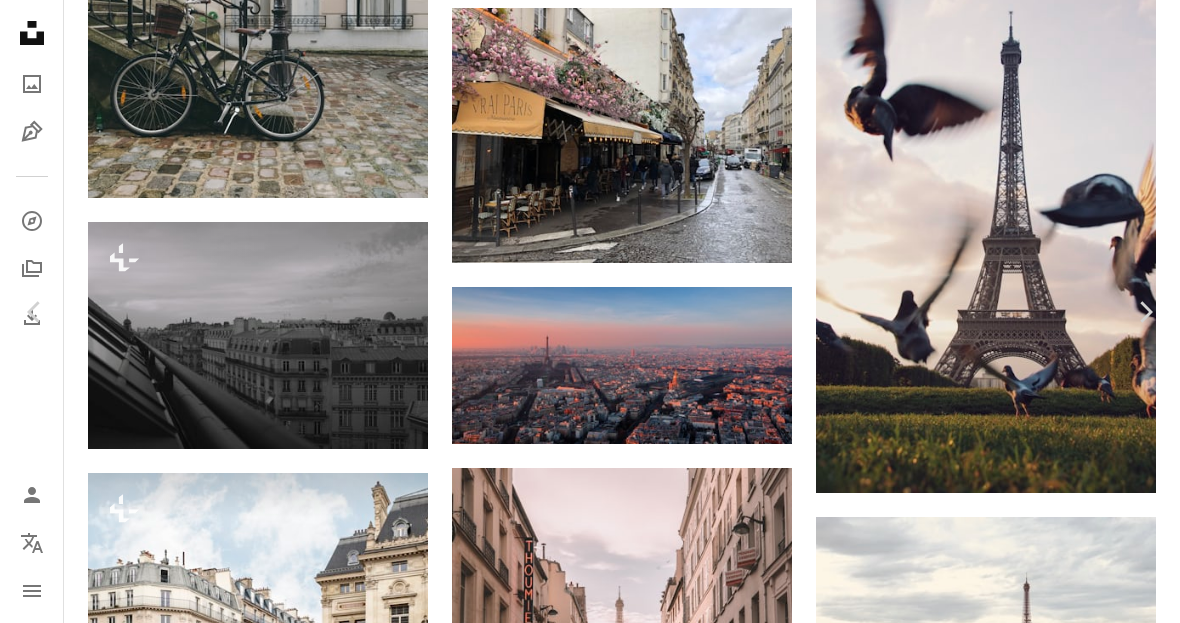 scroll, scrollTop: 4336, scrollLeft: 0, axis: vertical 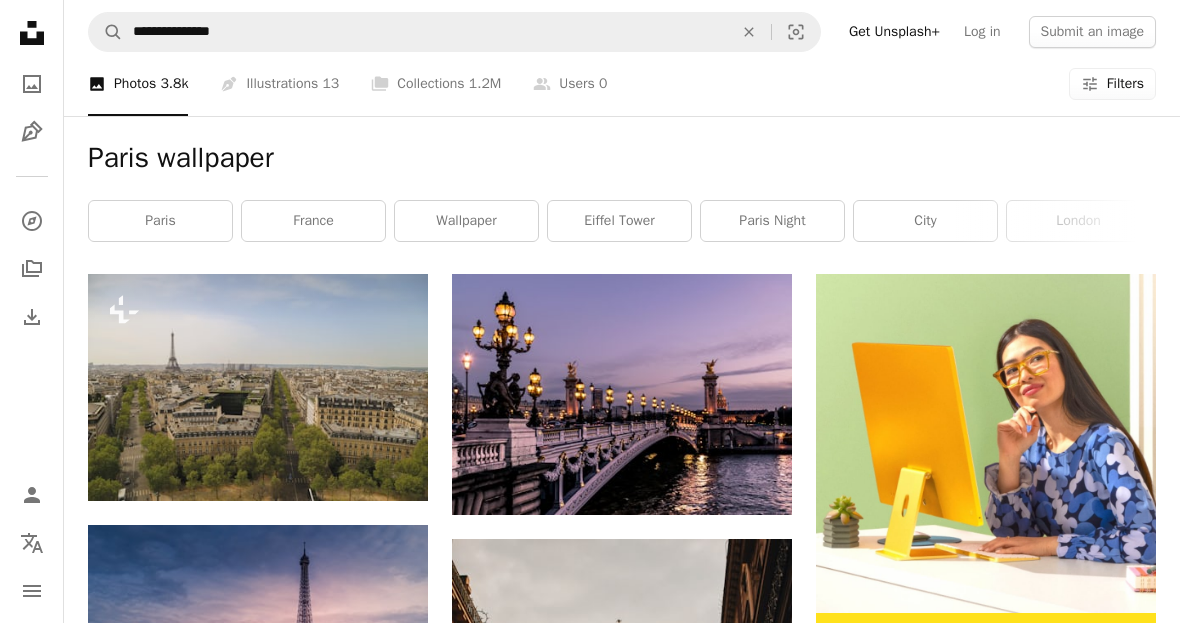 click 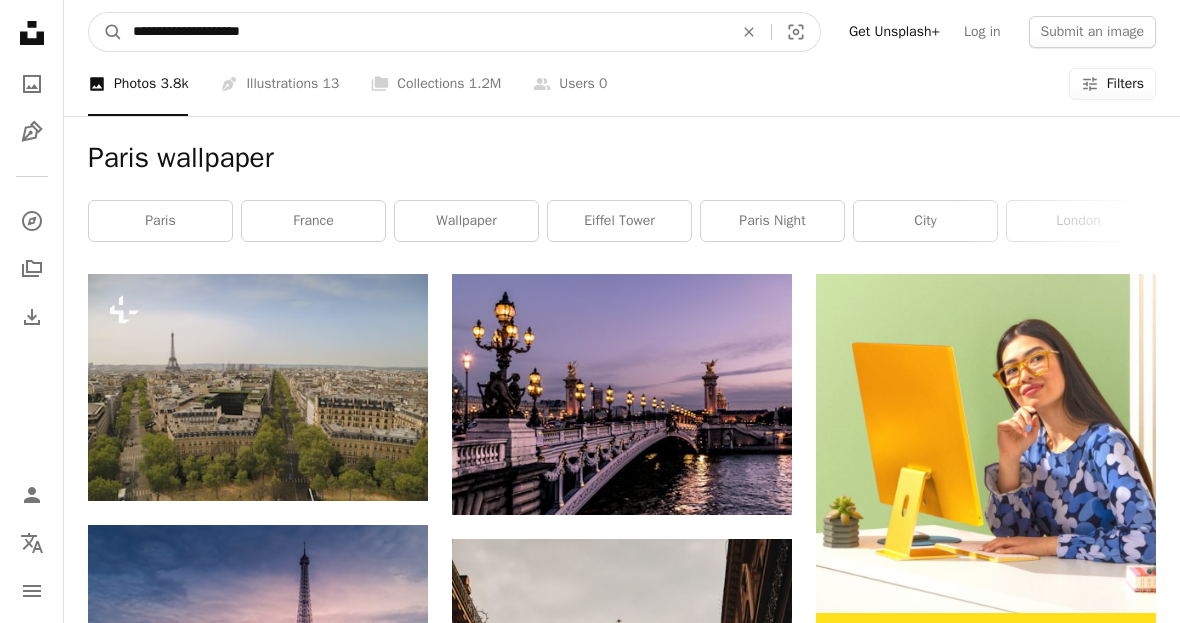 type on "**********" 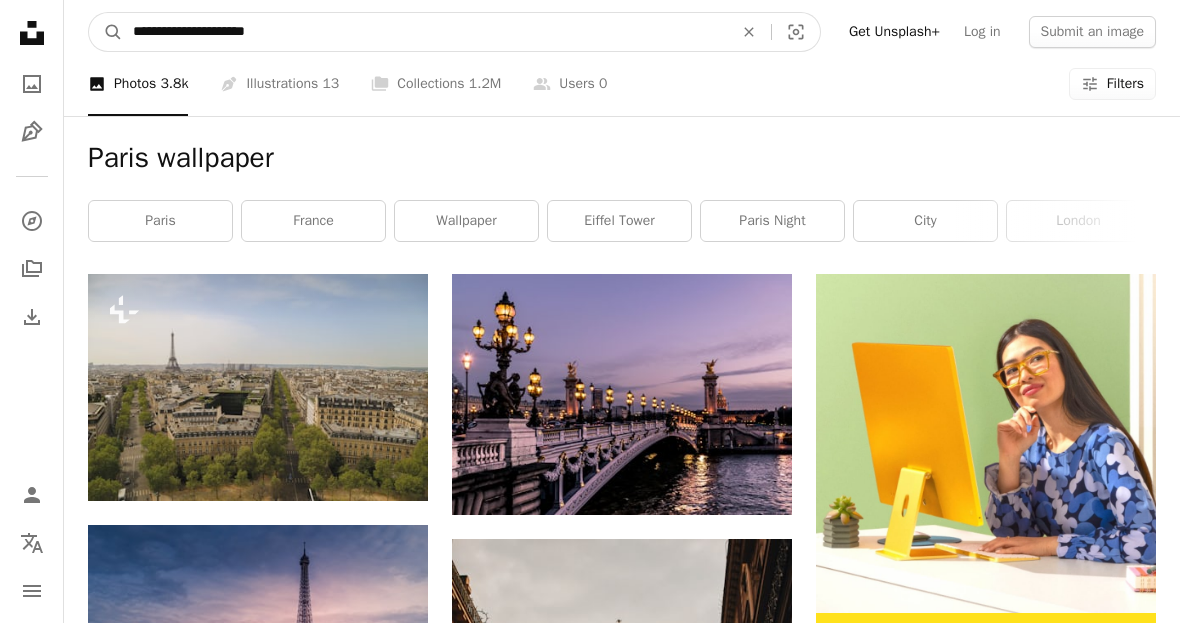 click on "A magnifying glass" at bounding box center (106, 32) 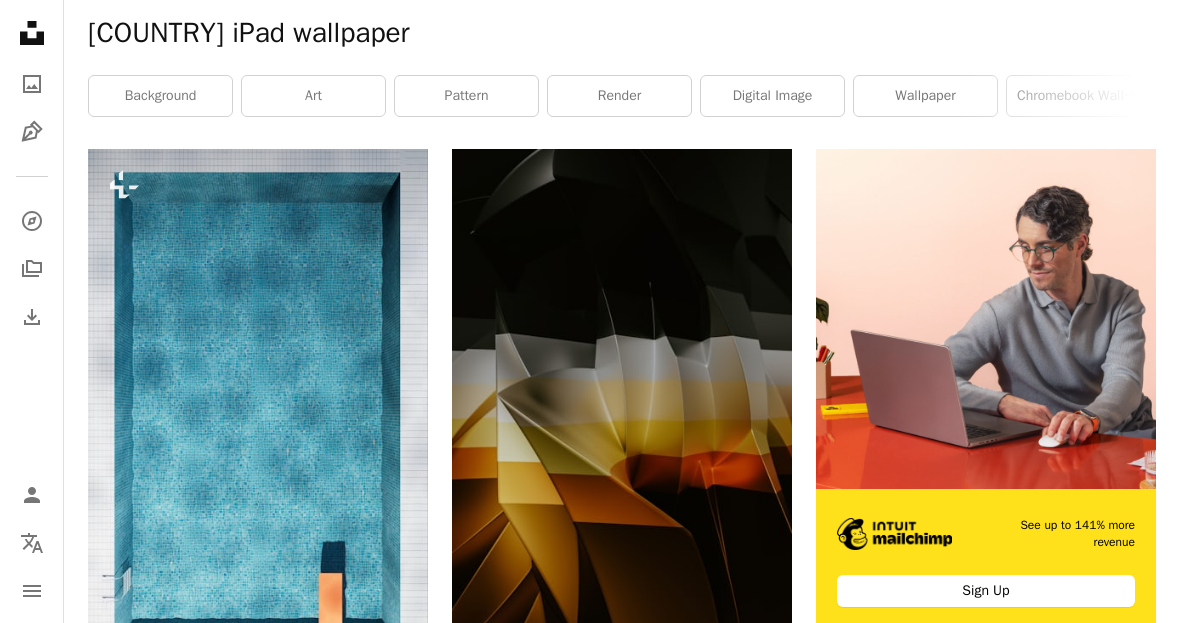 scroll, scrollTop: 0, scrollLeft: 0, axis: both 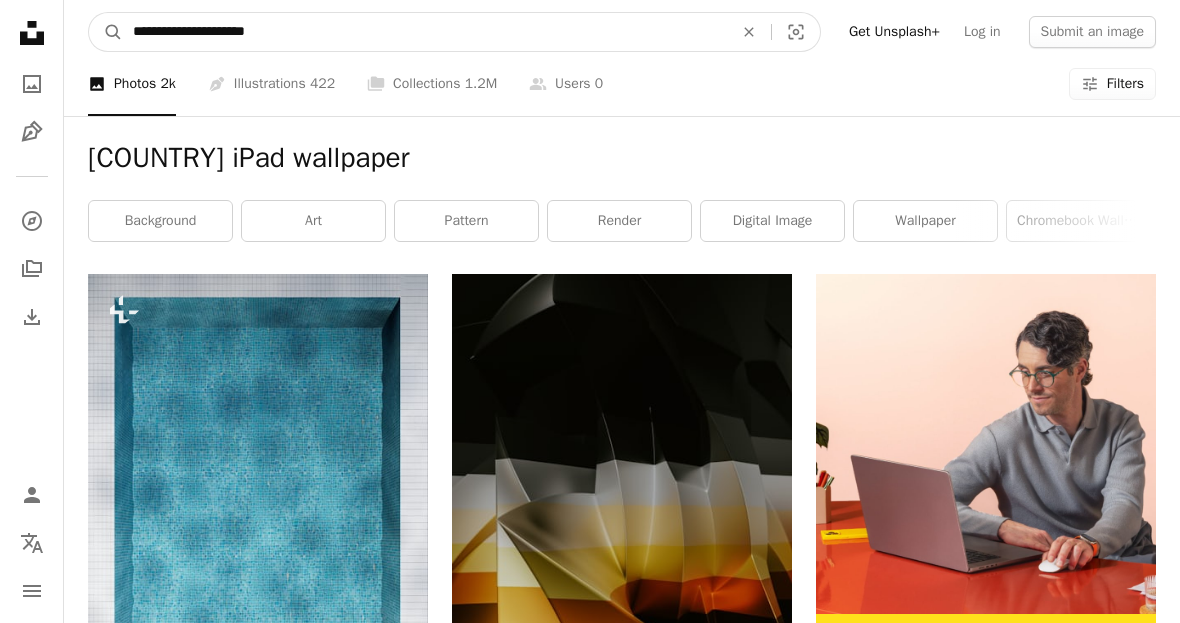 click on "**********" at bounding box center [425, 32] 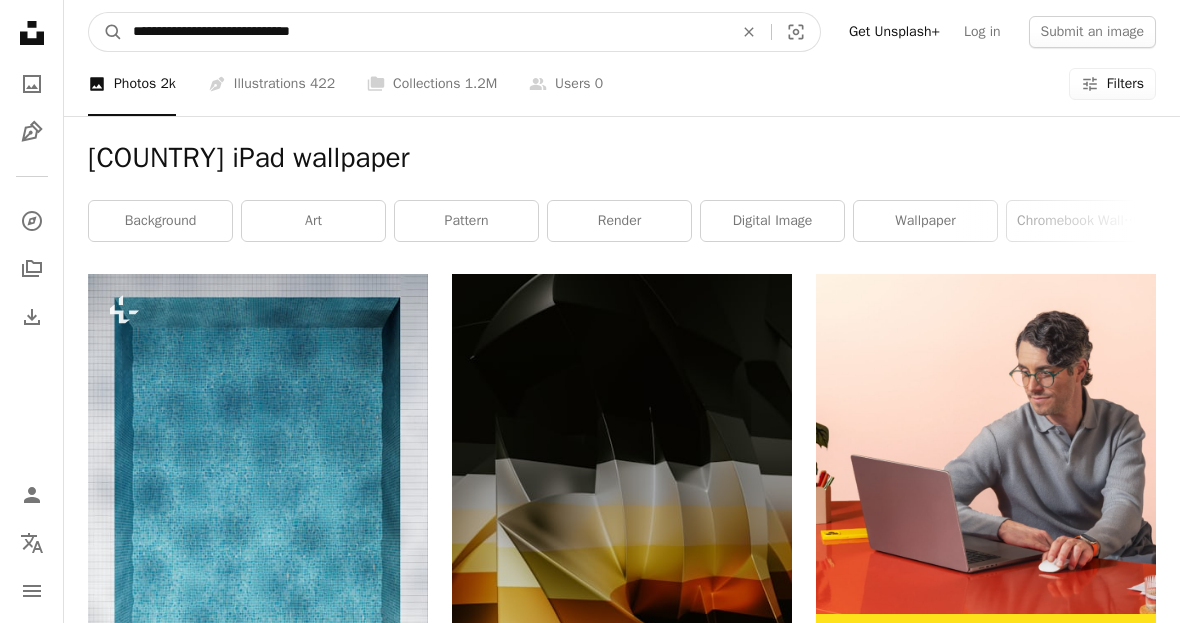 type on "**********" 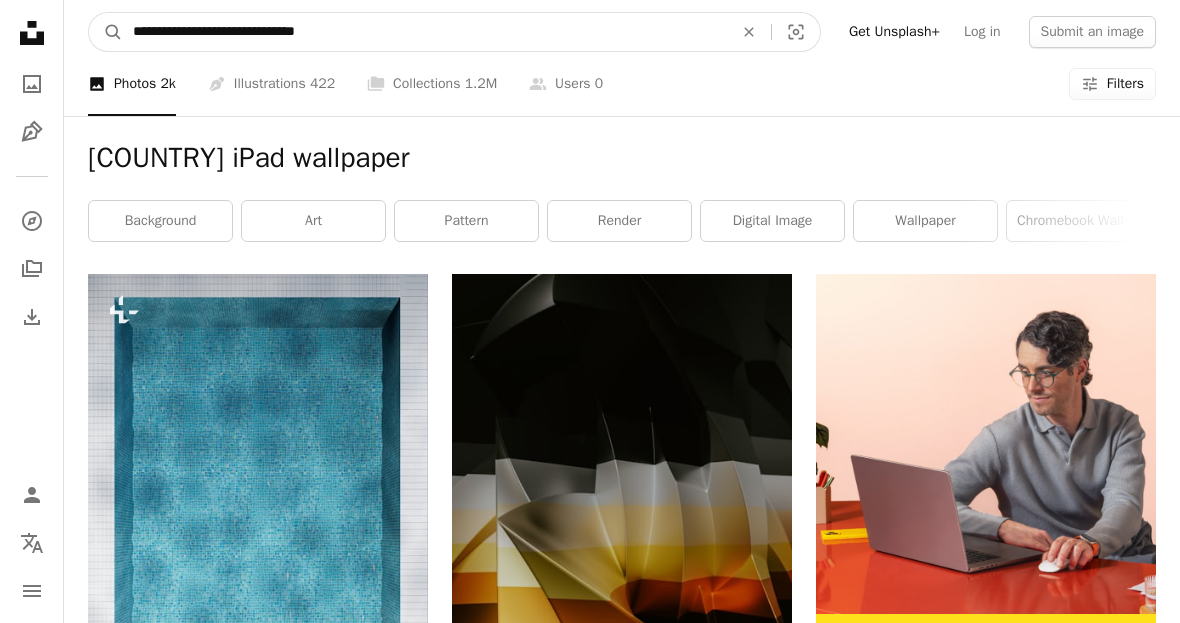 click on "A magnifying glass" at bounding box center (106, 32) 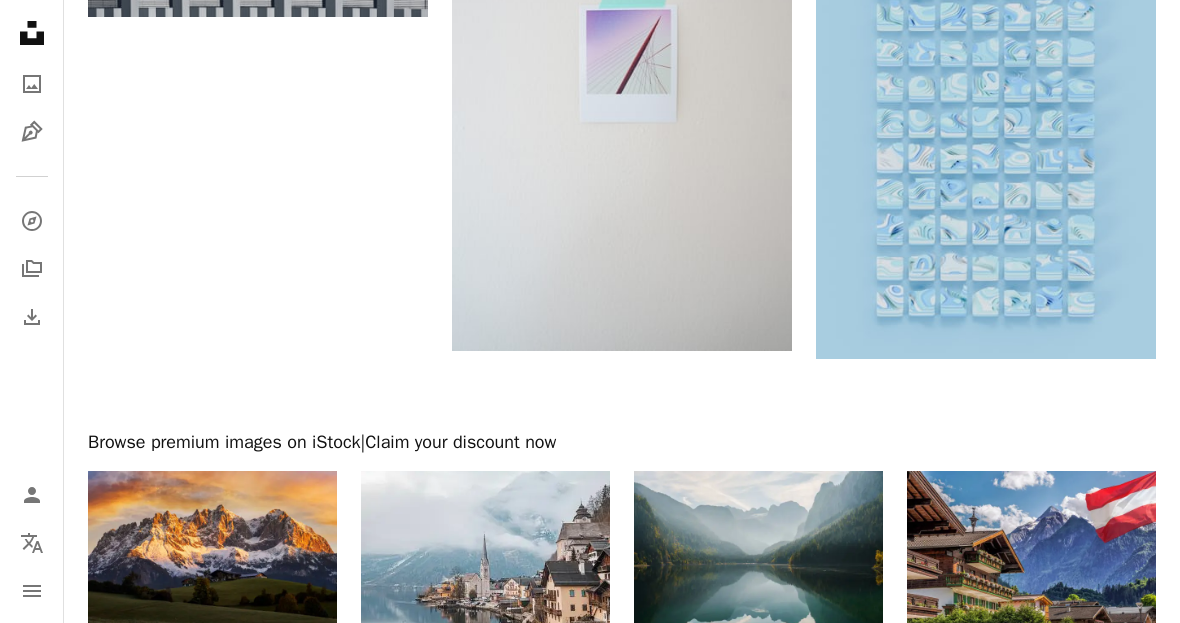 scroll, scrollTop: 2769, scrollLeft: 0, axis: vertical 